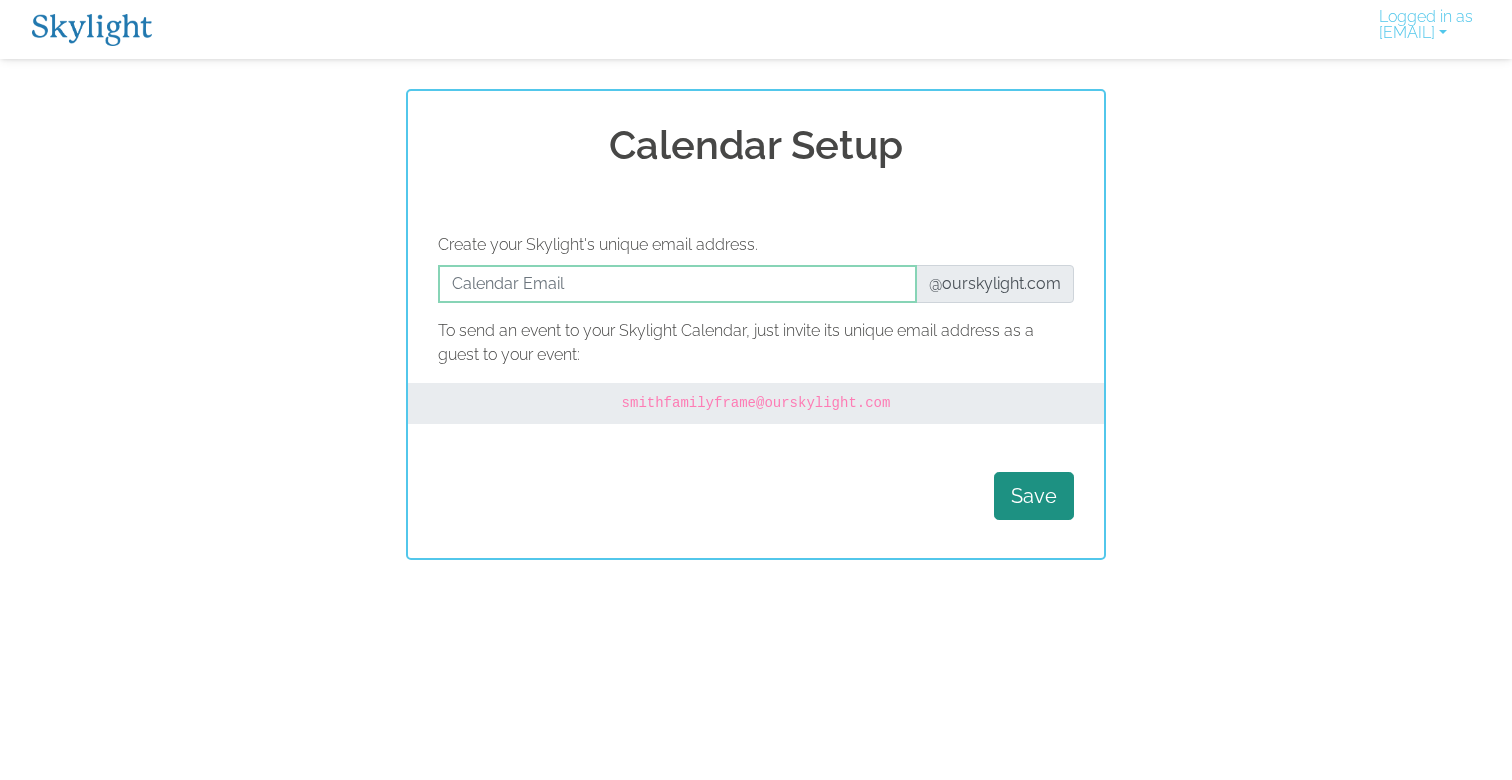 scroll, scrollTop: 0, scrollLeft: 0, axis: both 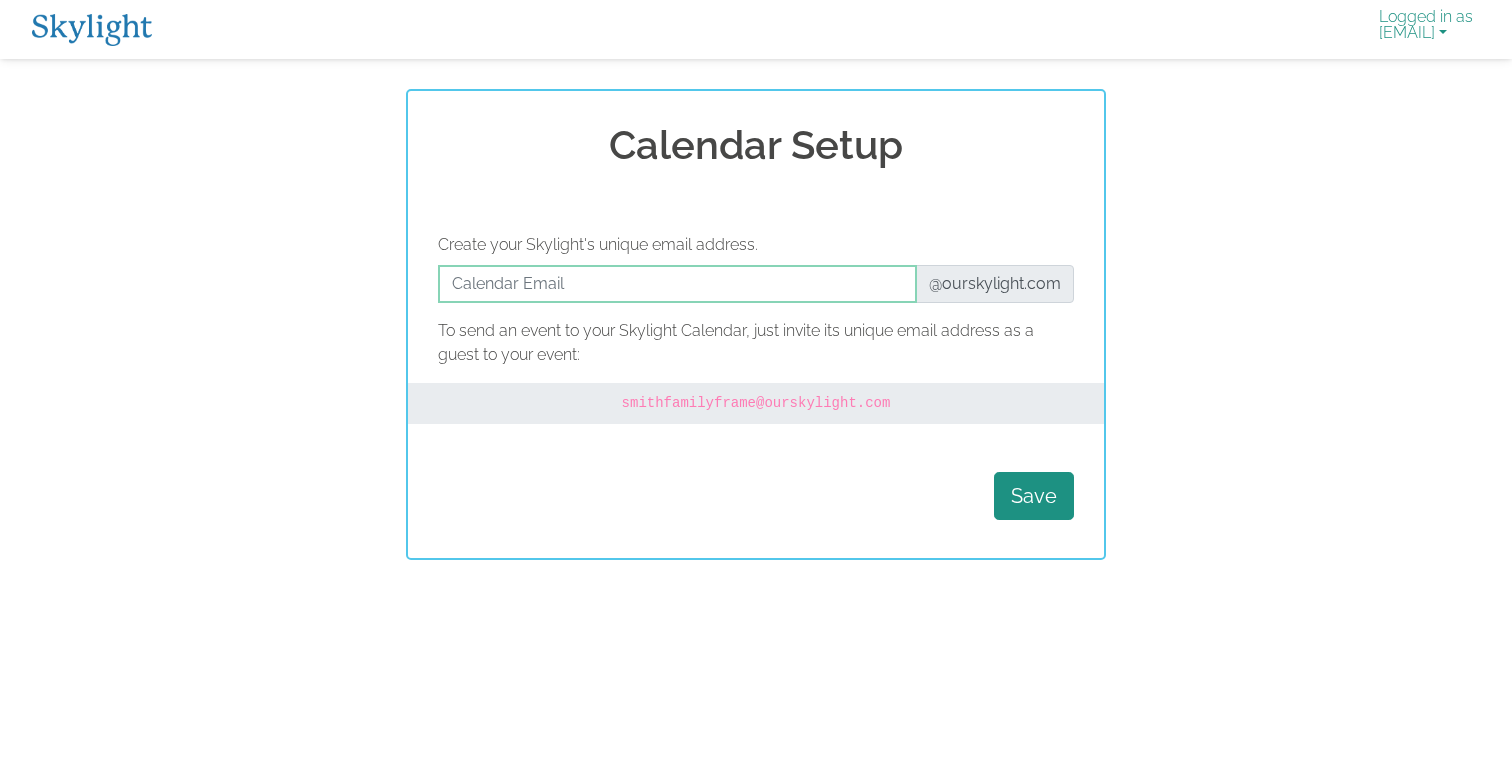 click on "Logged in as [EMAIL]" at bounding box center [1426, 29] 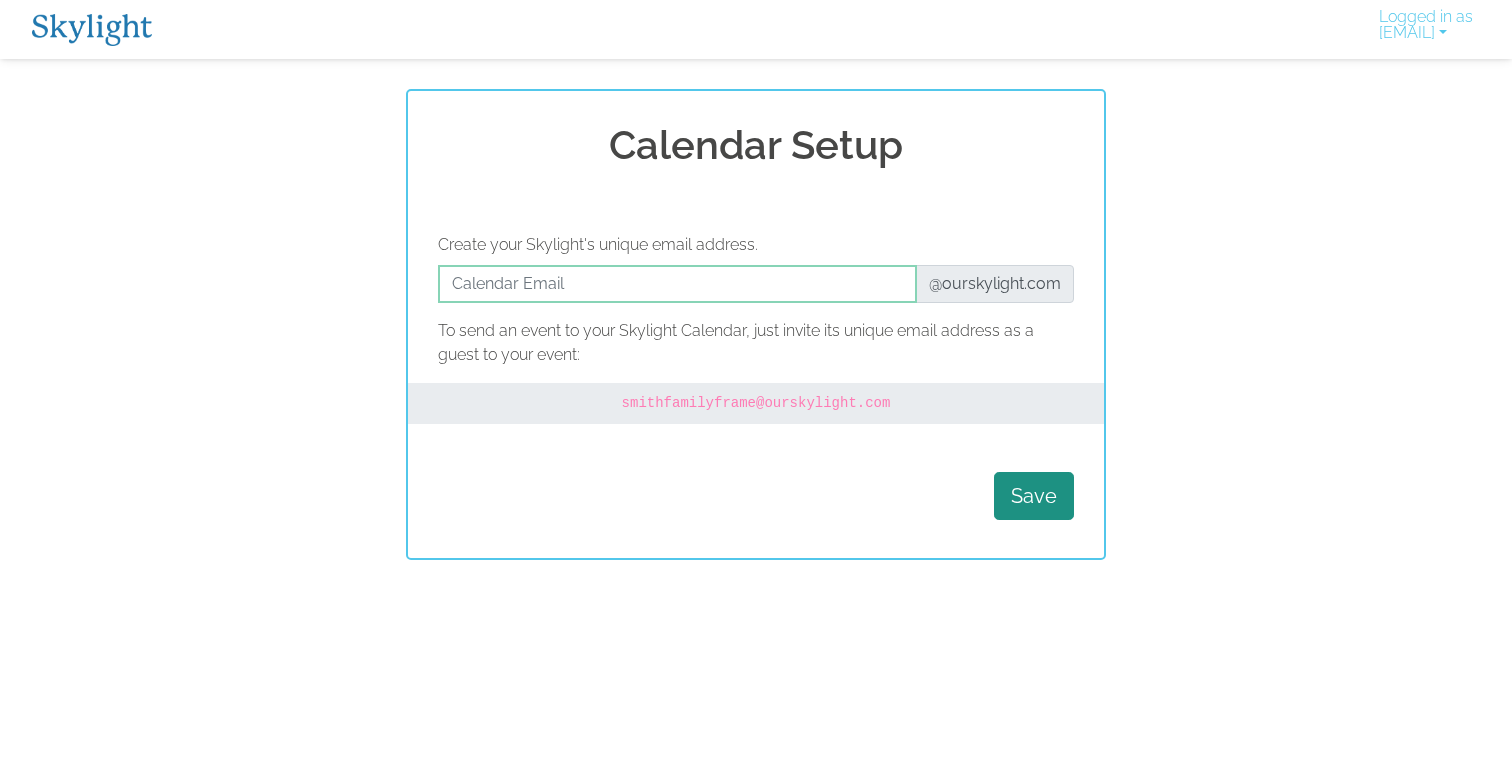 scroll, scrollTop: 0, scrollLeft: 0, axis: both 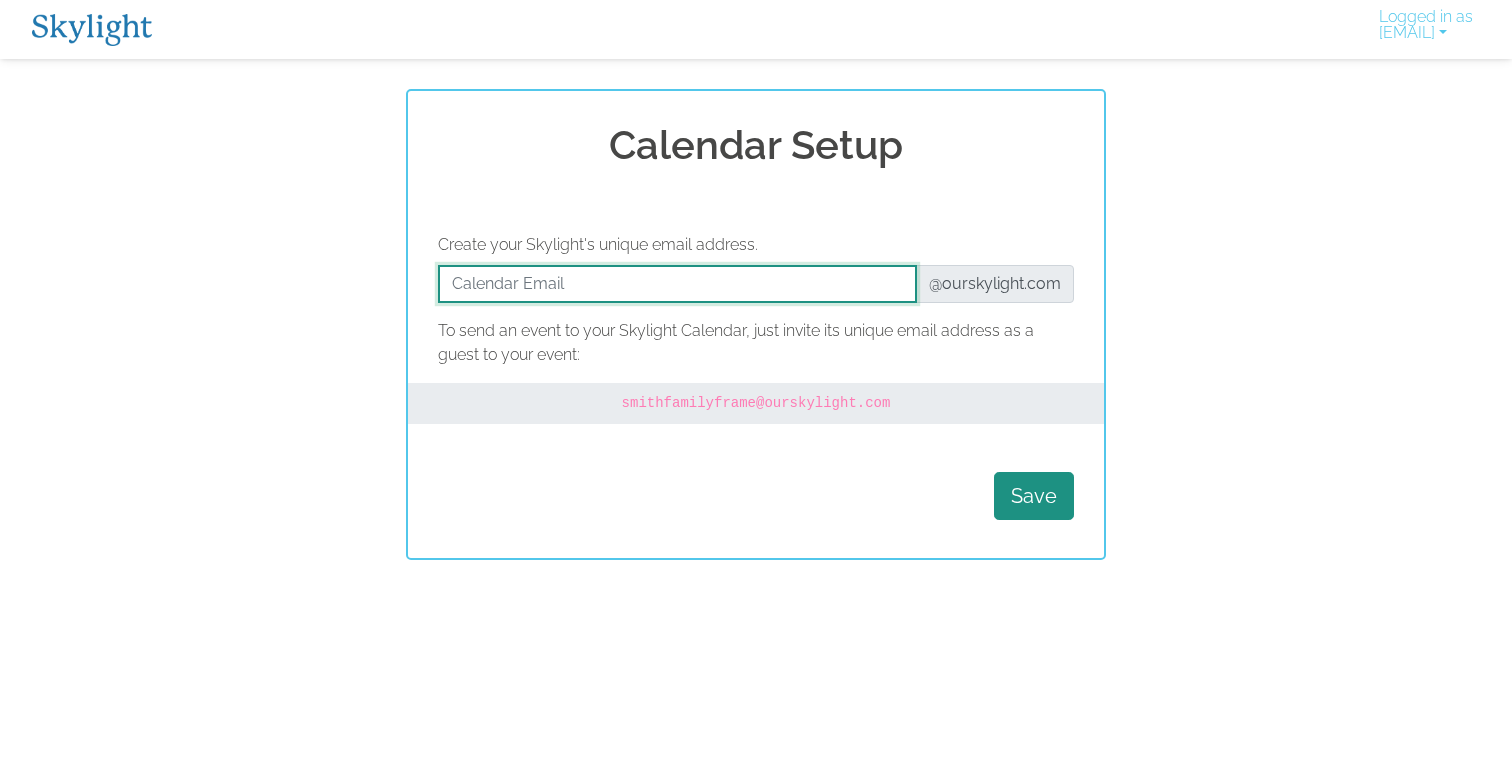 click at bounding box center [677, 284] 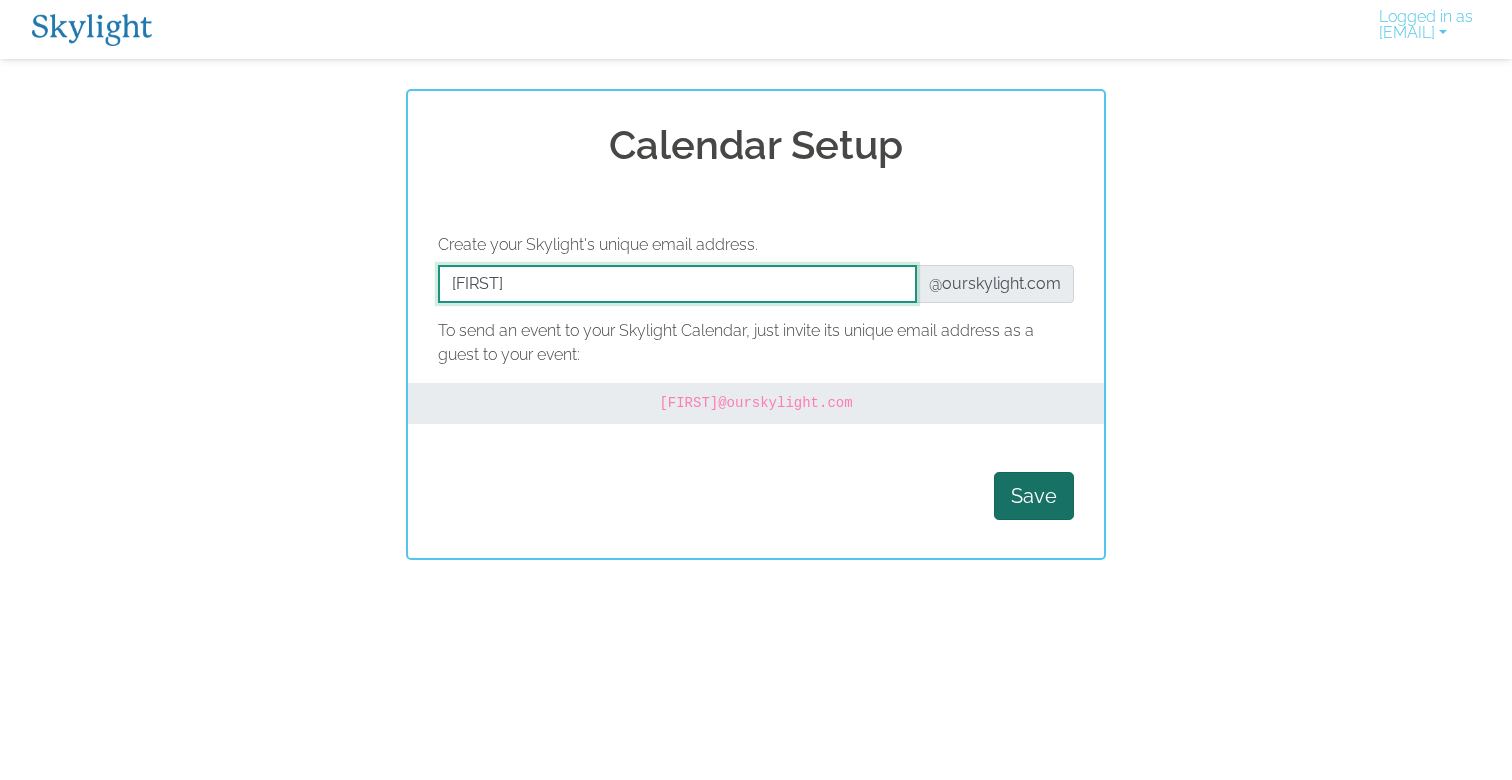 type on "[FIRST]" 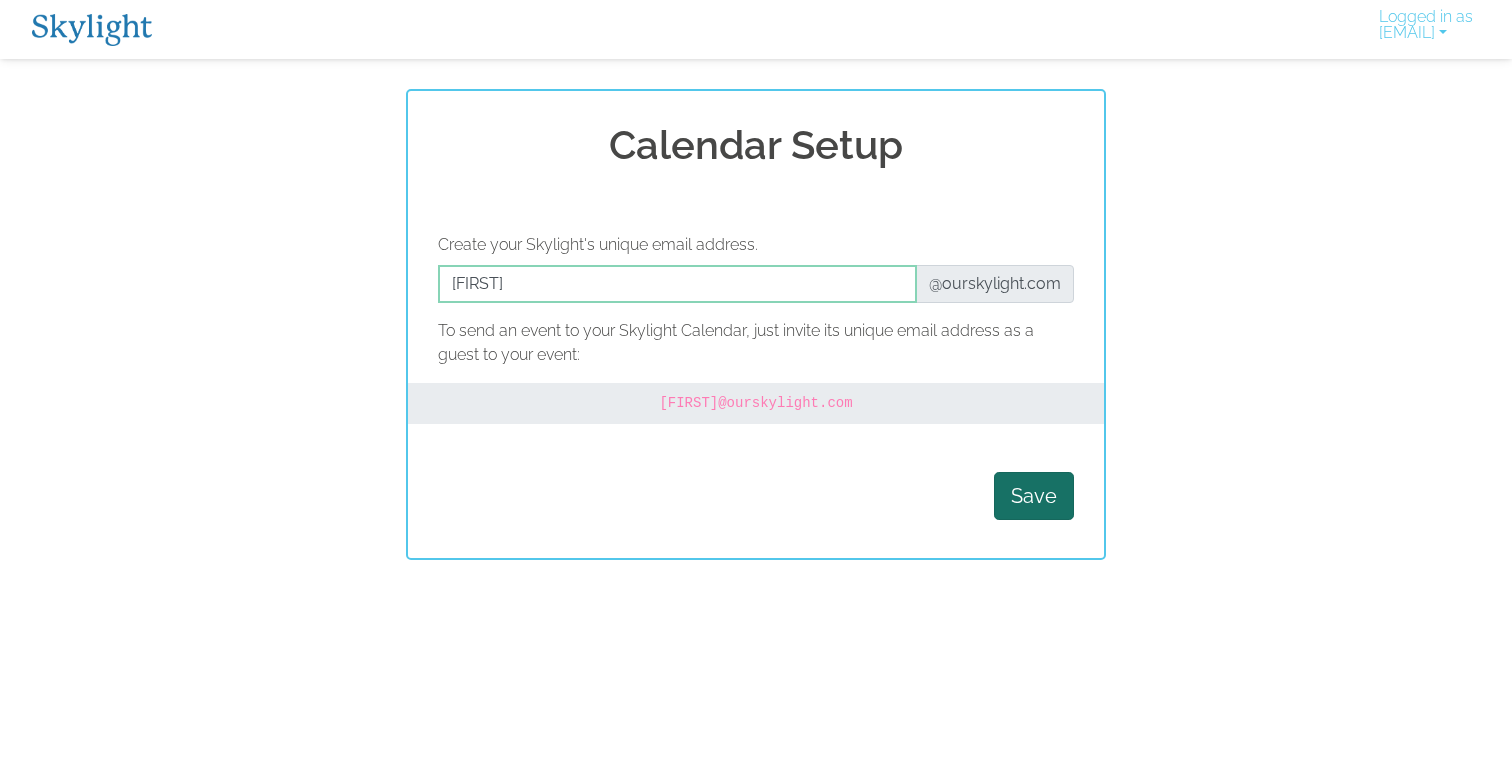 click on "Save" at bounding box center (1034, 496) 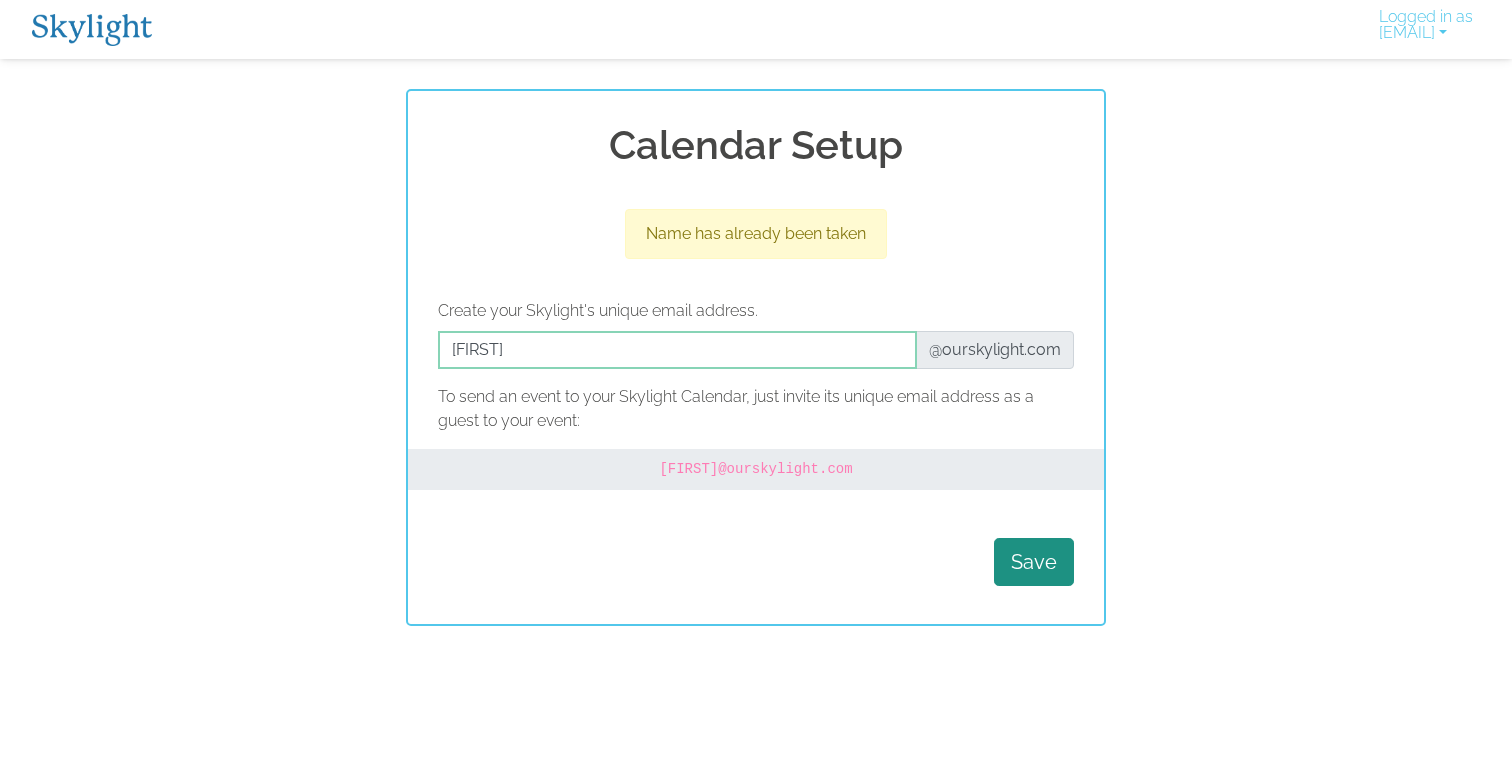 click on "Save" at bounding box center (1034, 562) 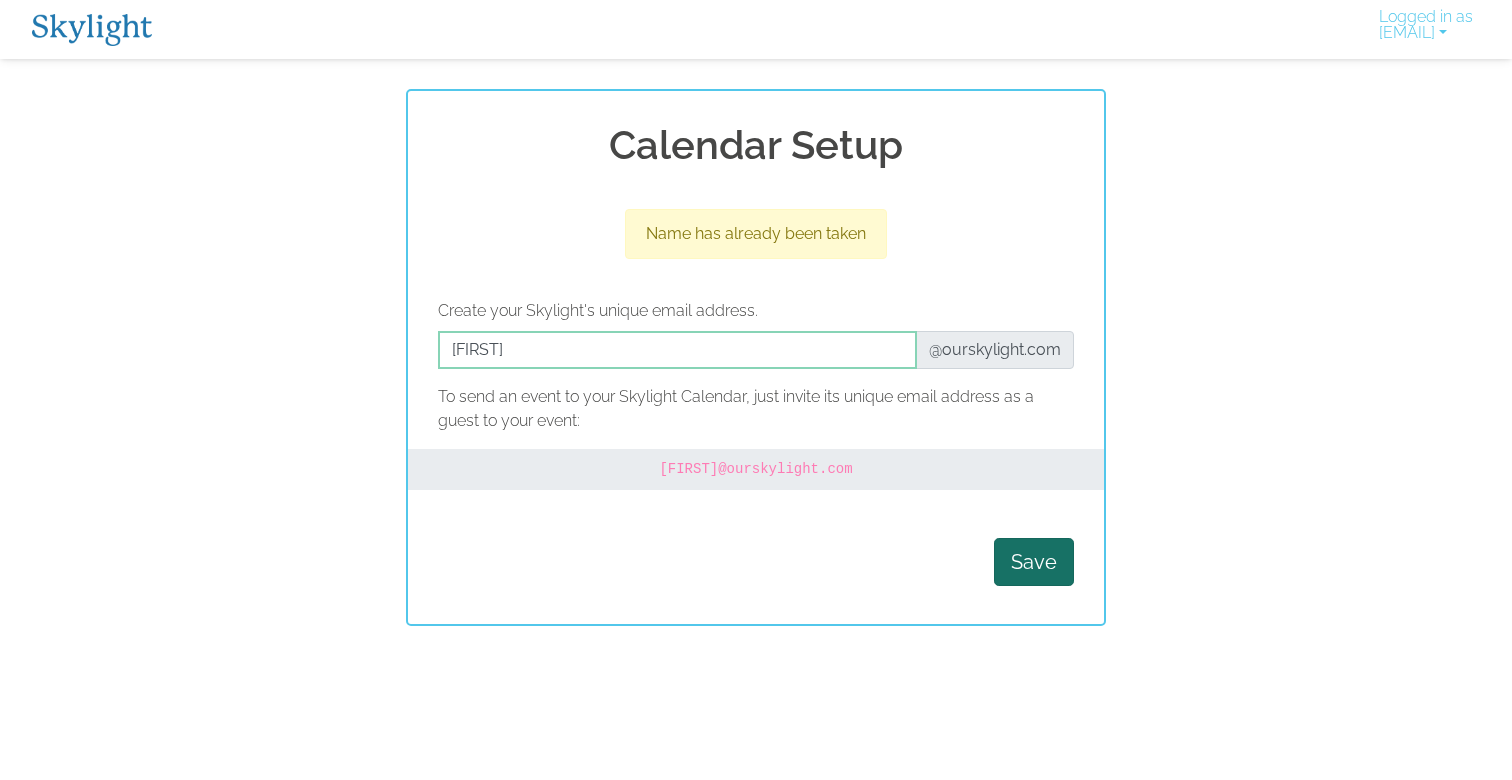 click on "Save" at bounding box center [1034, 562] 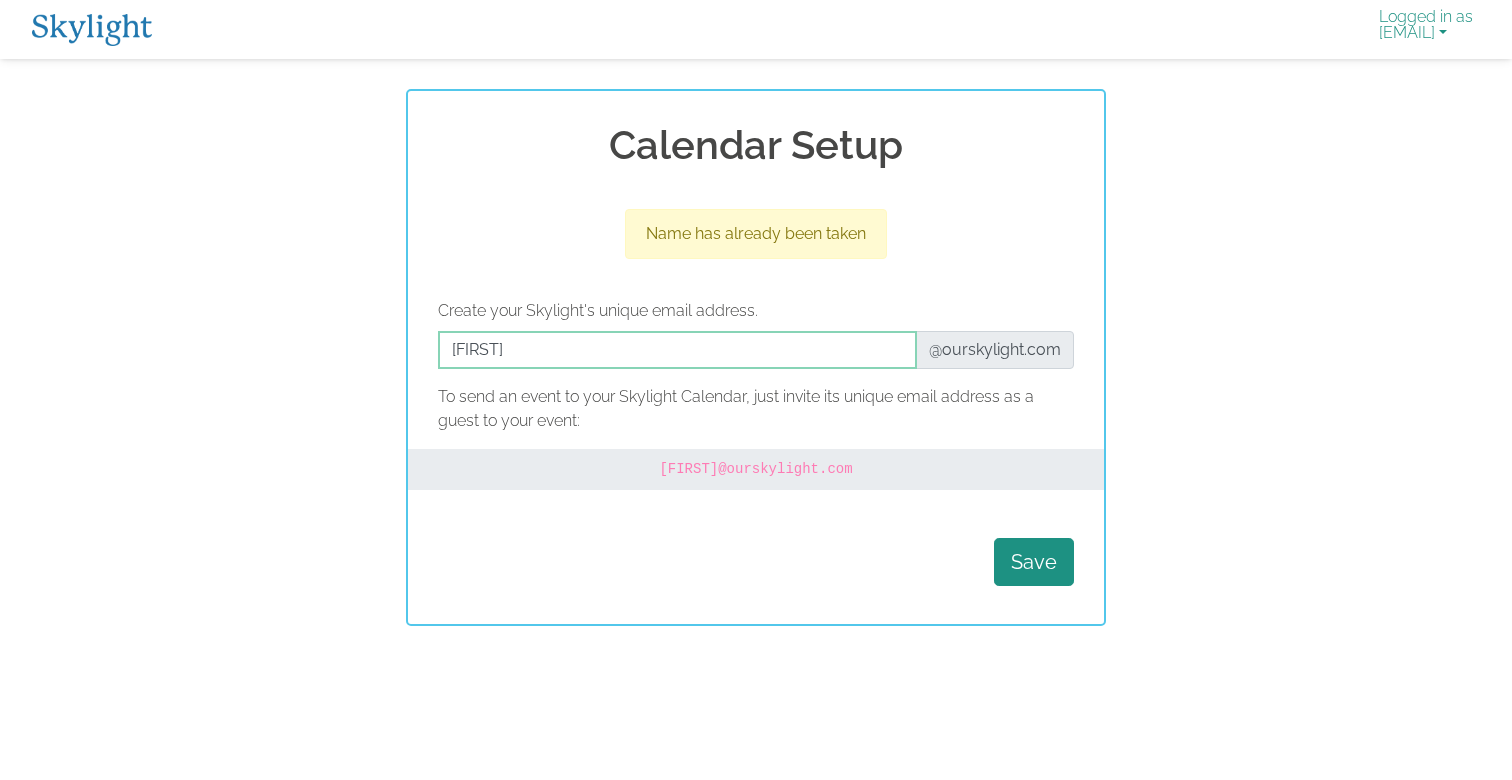 click on "Logged in as [EMAIL]" at bounding box center [1426, 29] 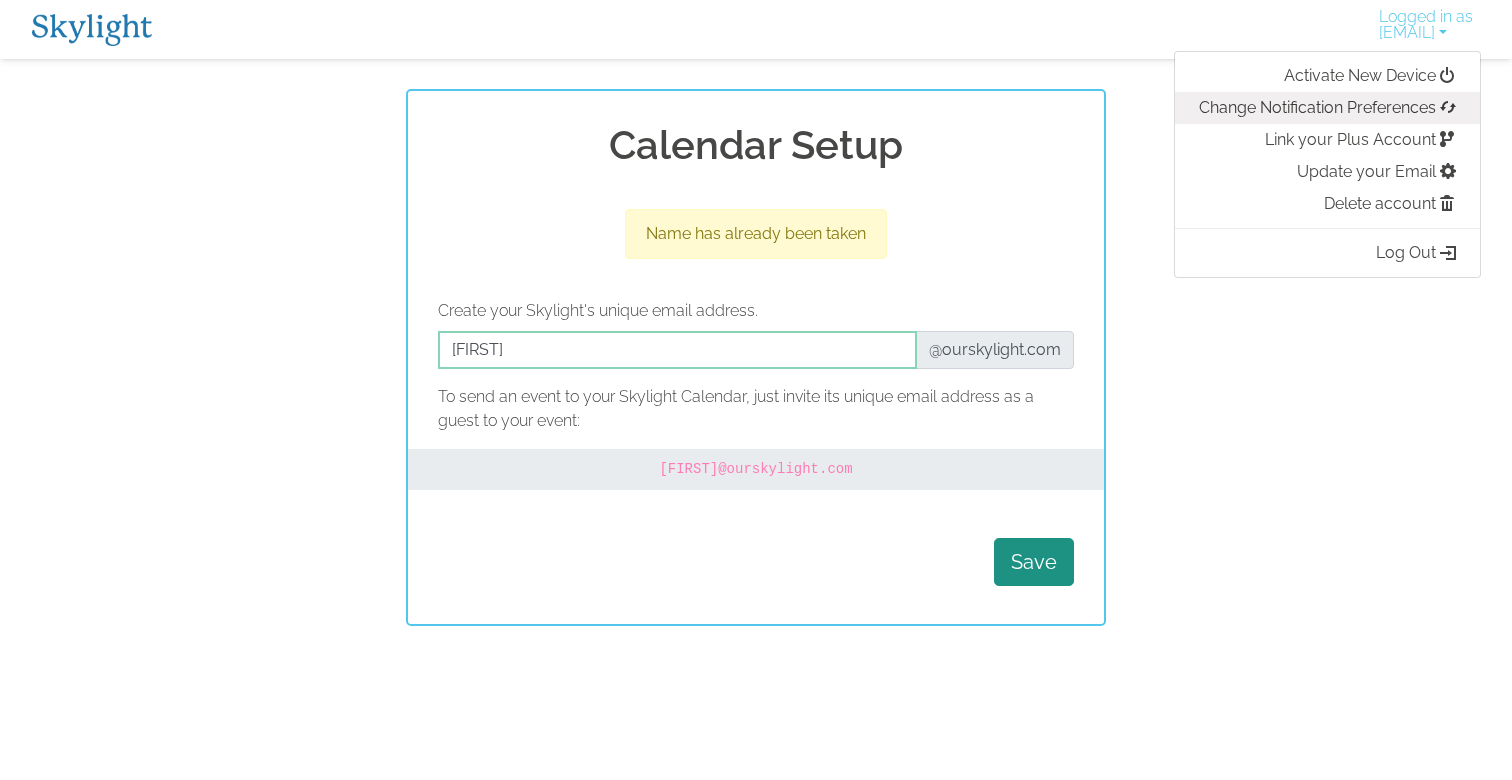 click on "Change Notification Preferences" at bounding box center (1327, 108) 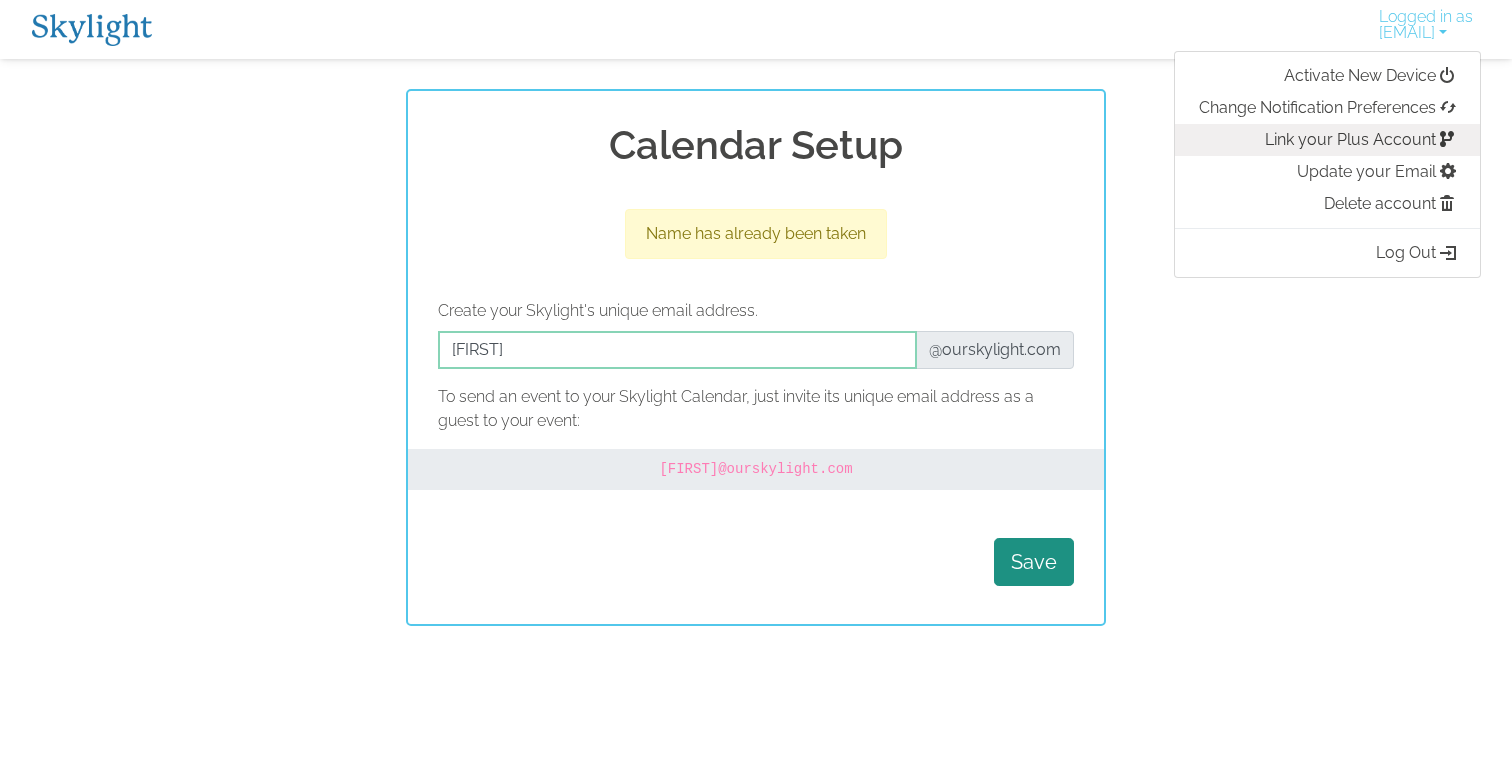 click on "Link your Plus Account" at bounding box center (1327, 140) 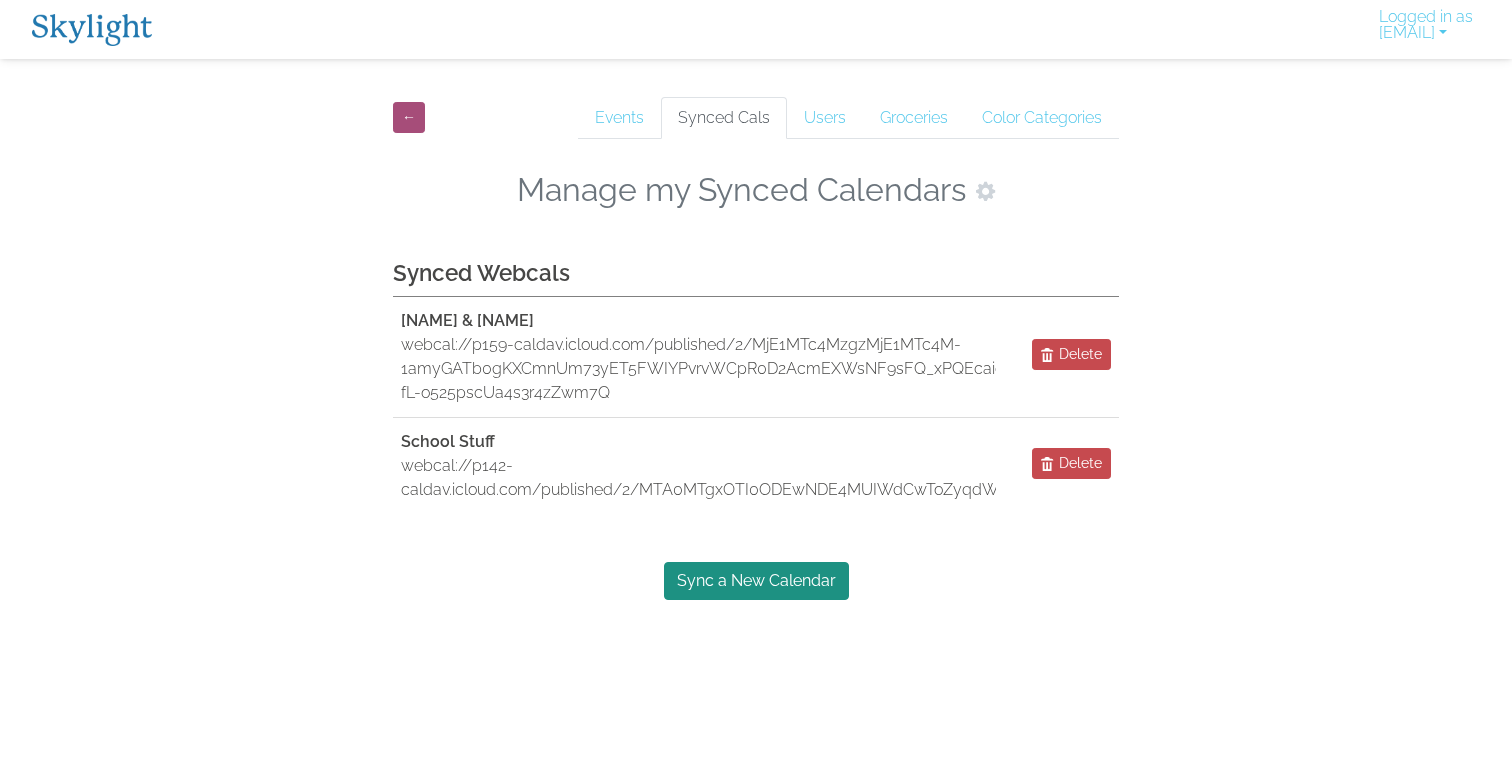scroll, scrollTop: 0, scrollLeft: 0, axis: both 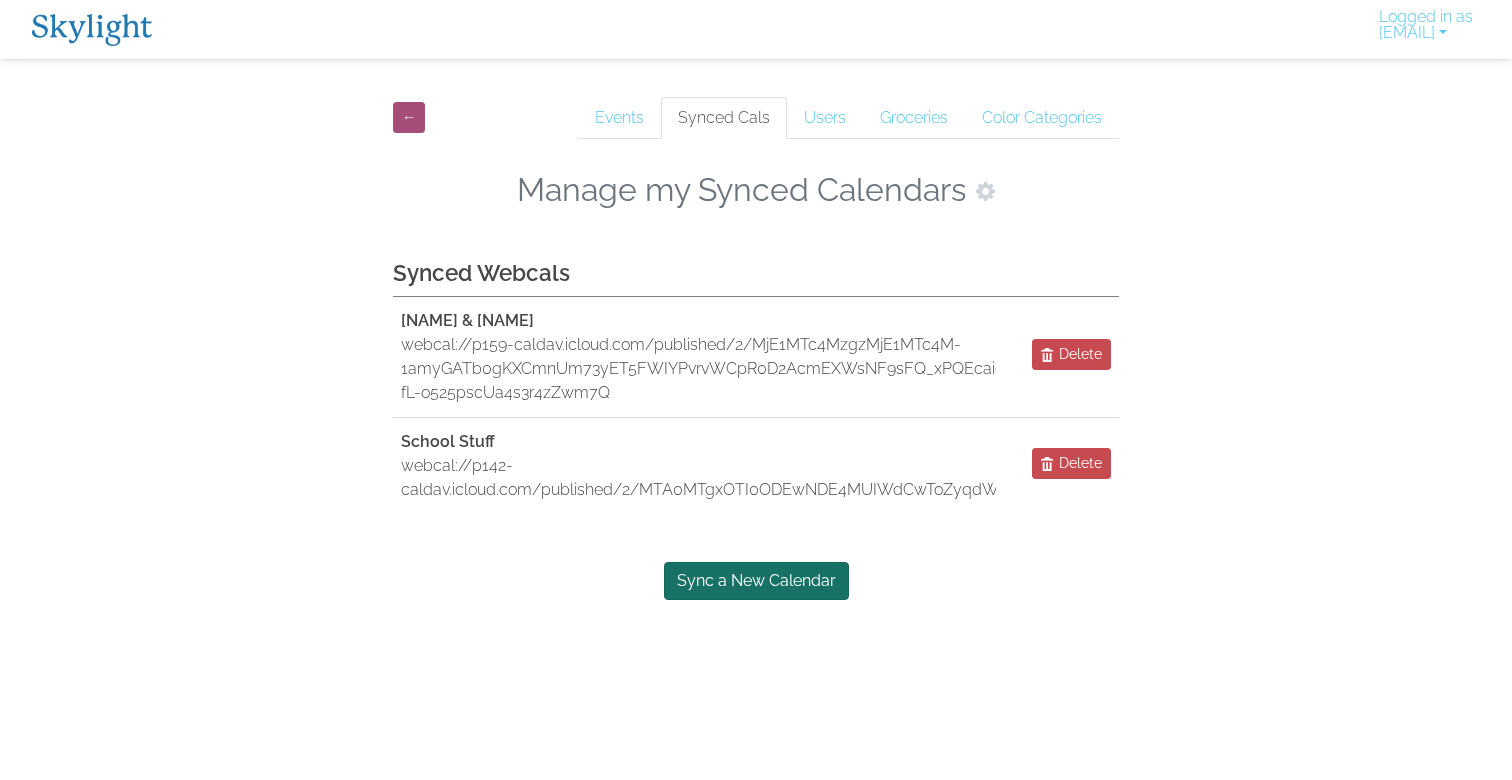 click on "Sync a New Calendar" at bounding box center [756, 581] 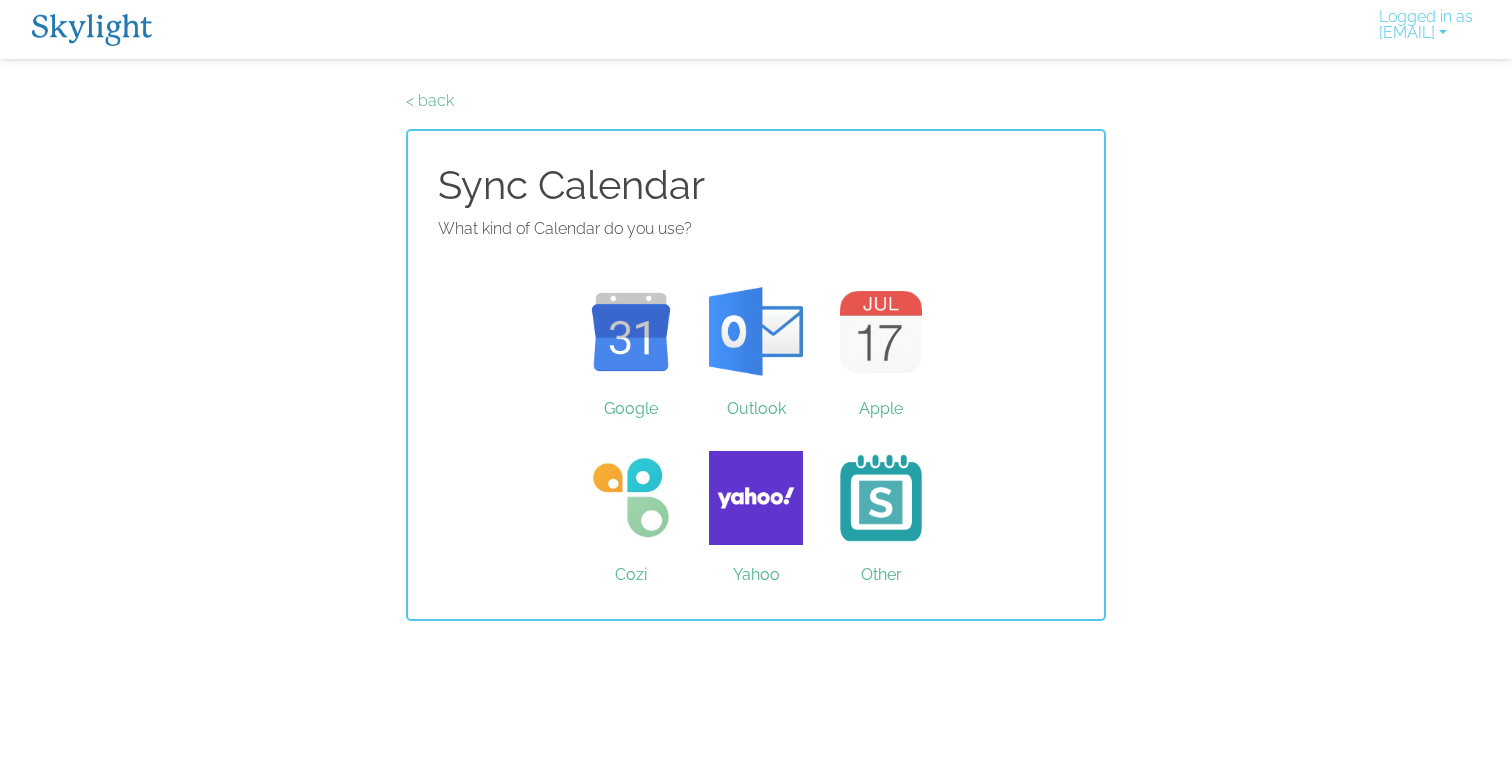 scroll, scrollTop: 0, scrollLeft: 0, axis: both 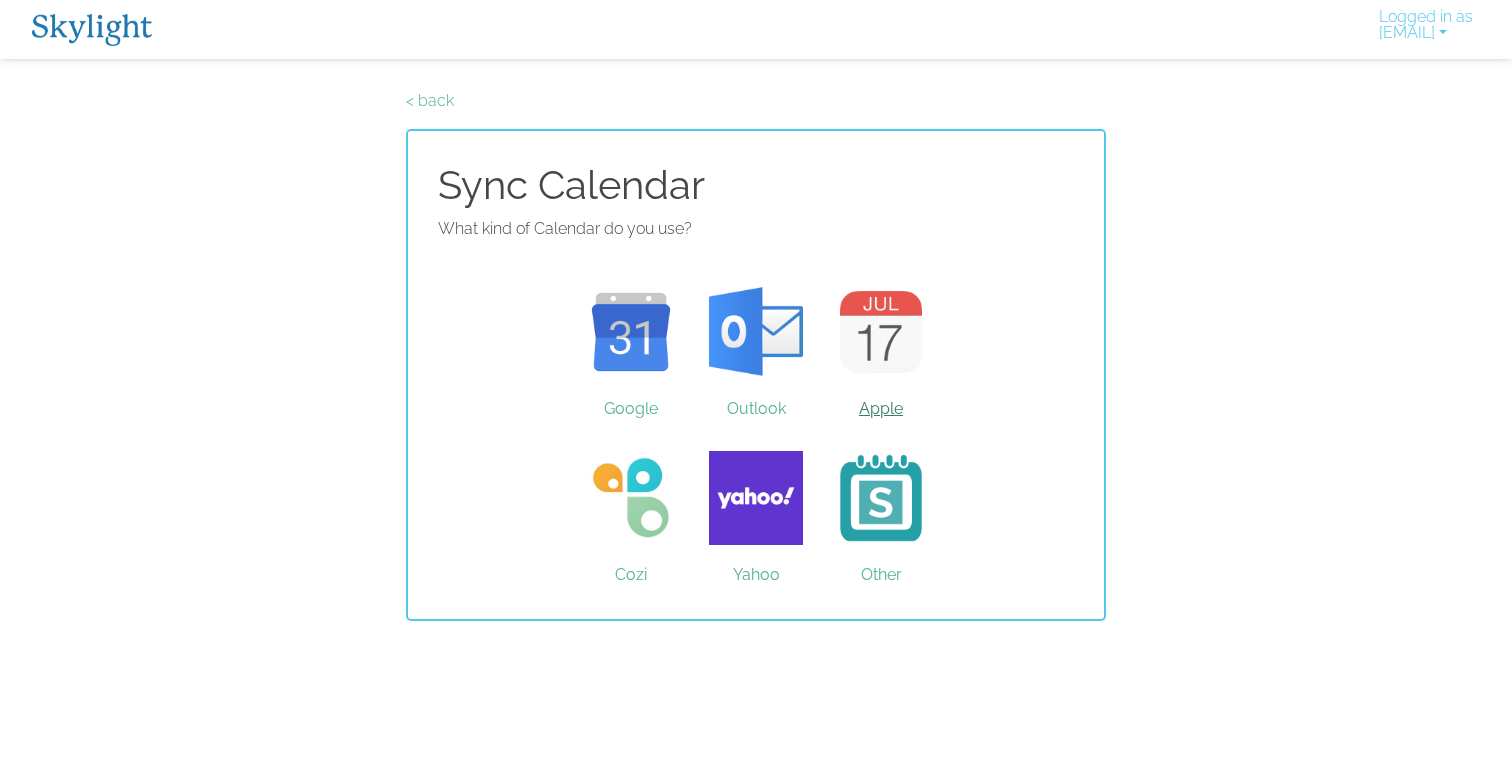 click on "Apple" at bounding box center [881, 332] 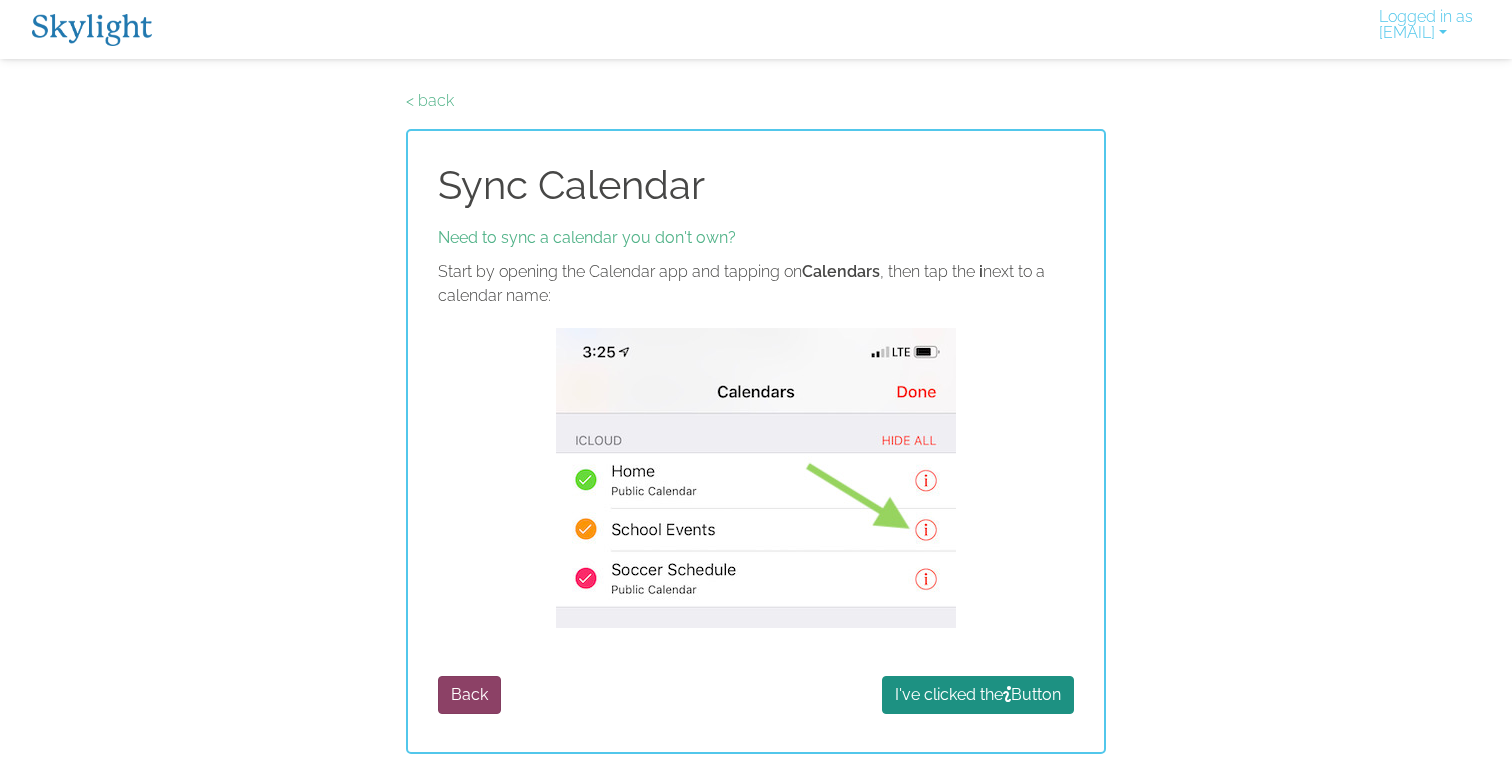 click on "Back" at bounding box center (469, 695) 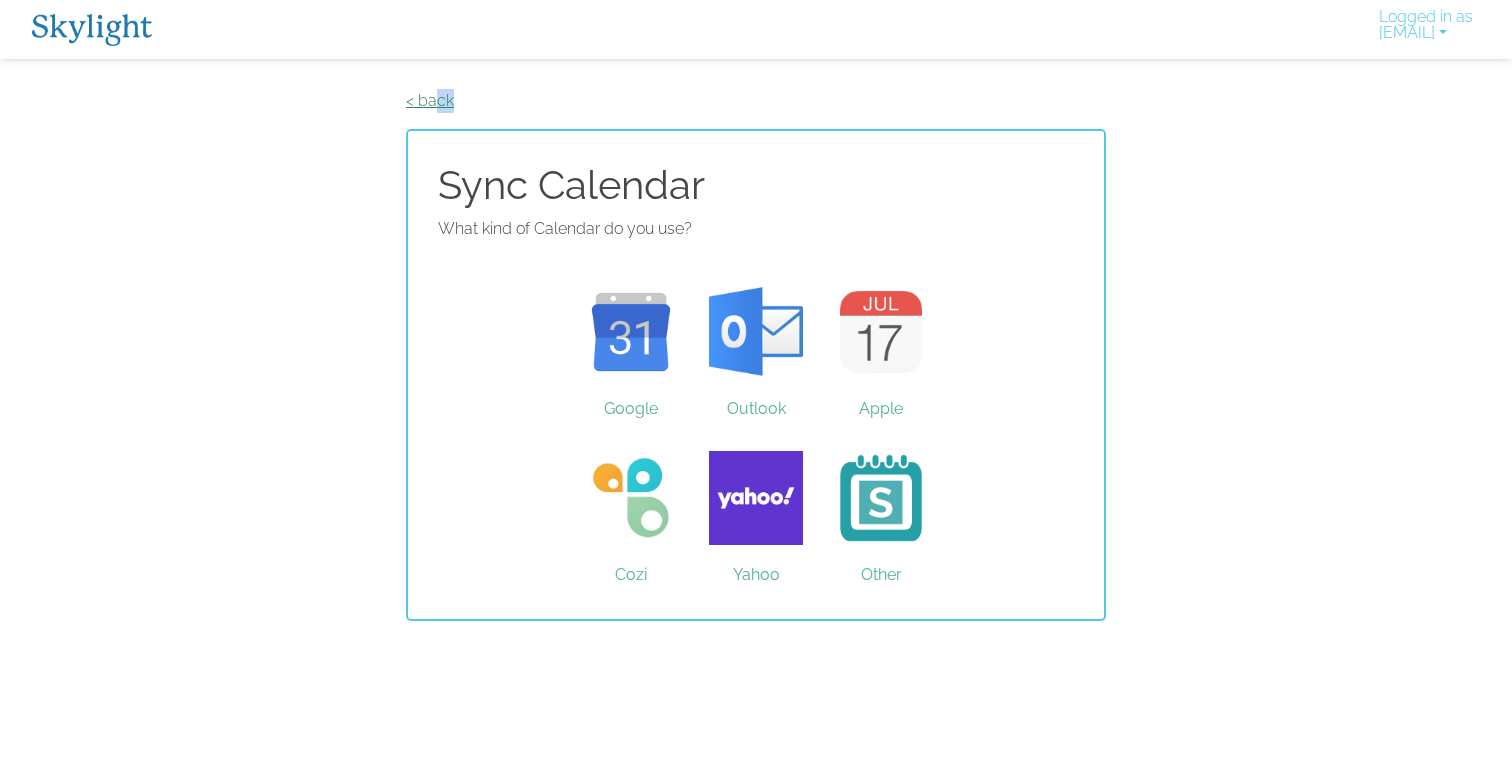 click on "< back" at bounding box center (756, 101) 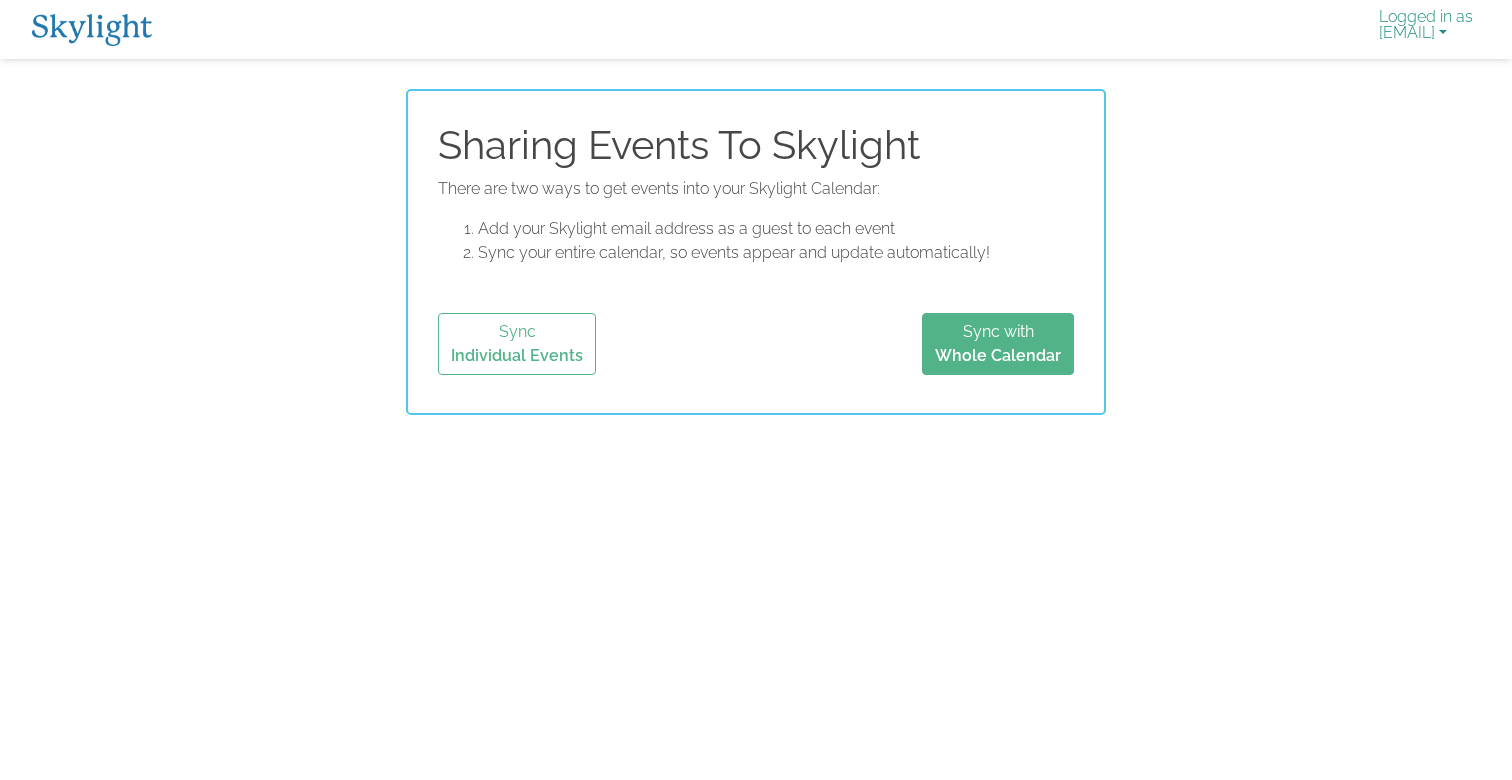 click on "Logged in as [EMAIL]" at bounding box center [1426, 29] 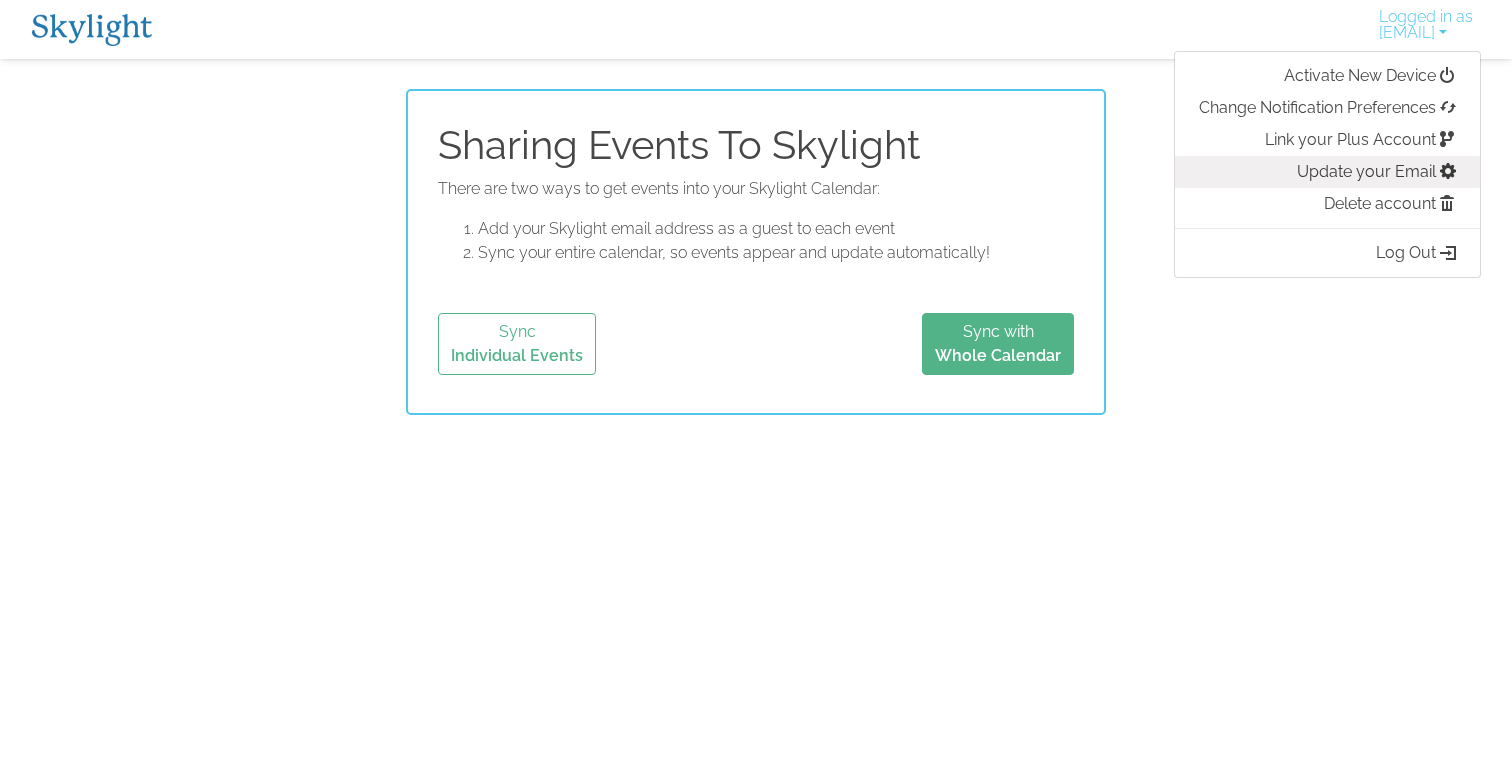 click on "Update your Email" at bounding box center [1327, 172] 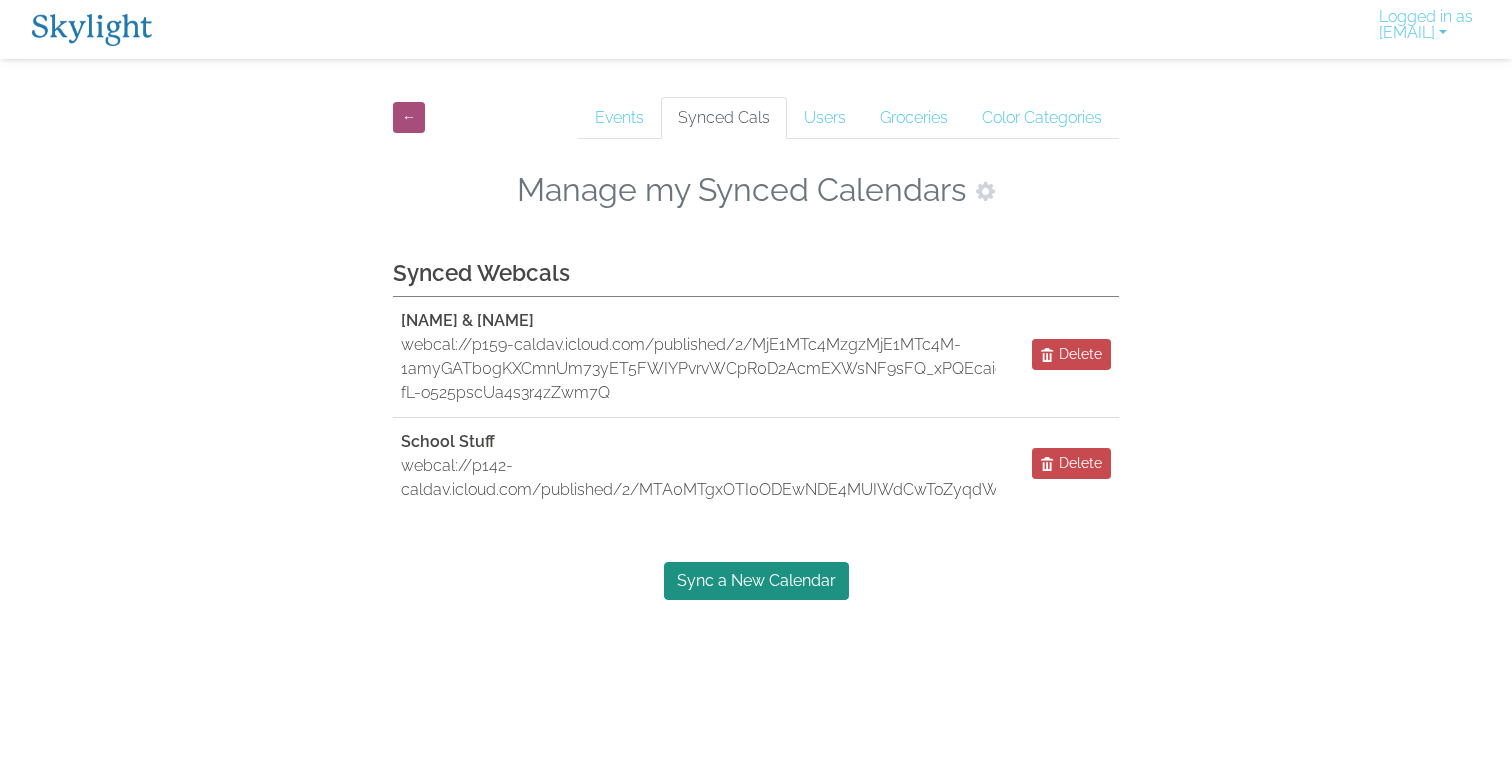 scroll, scrollTop: 0, scrollLeft: 0, axis: both 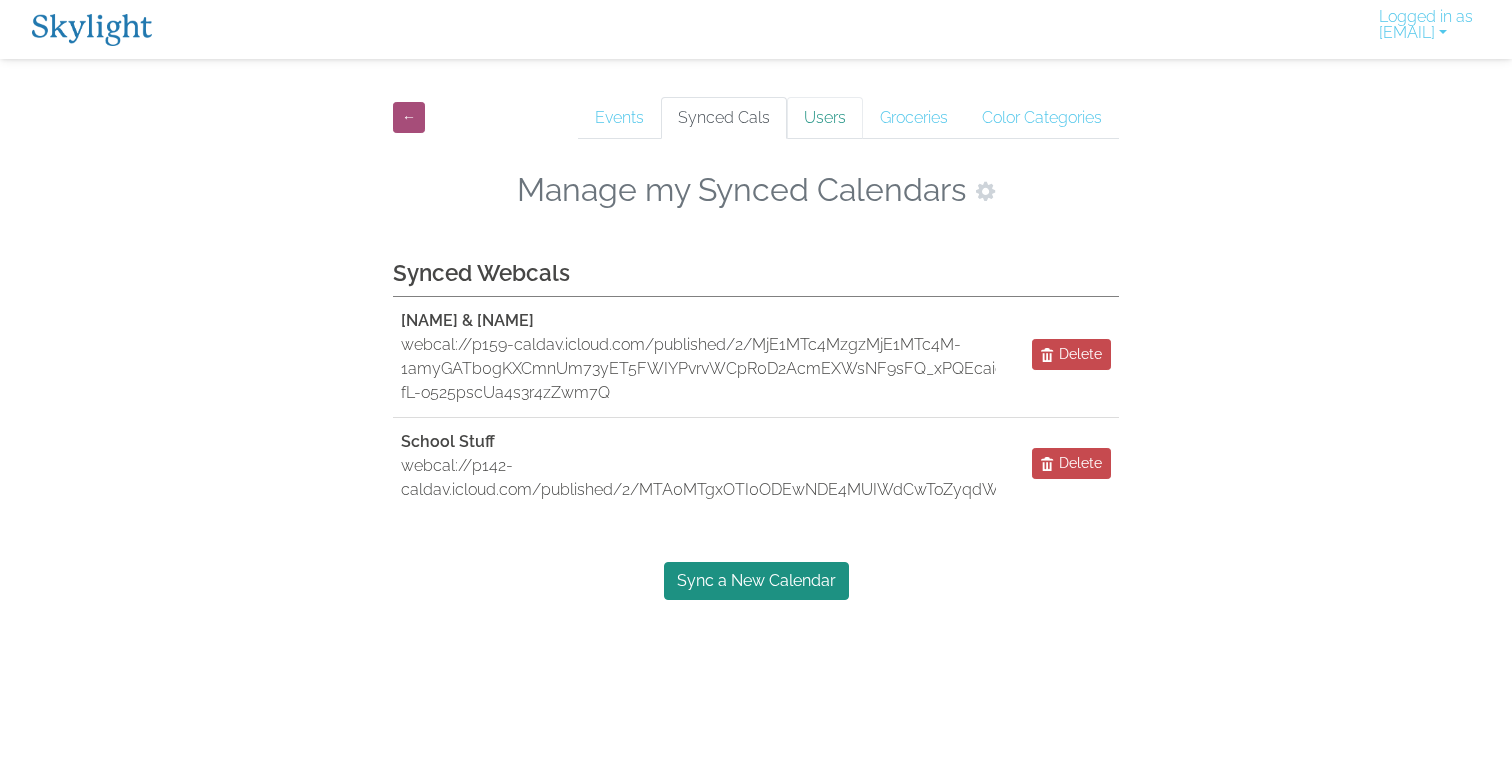 click on "Users" at bounding box center (825, 118) 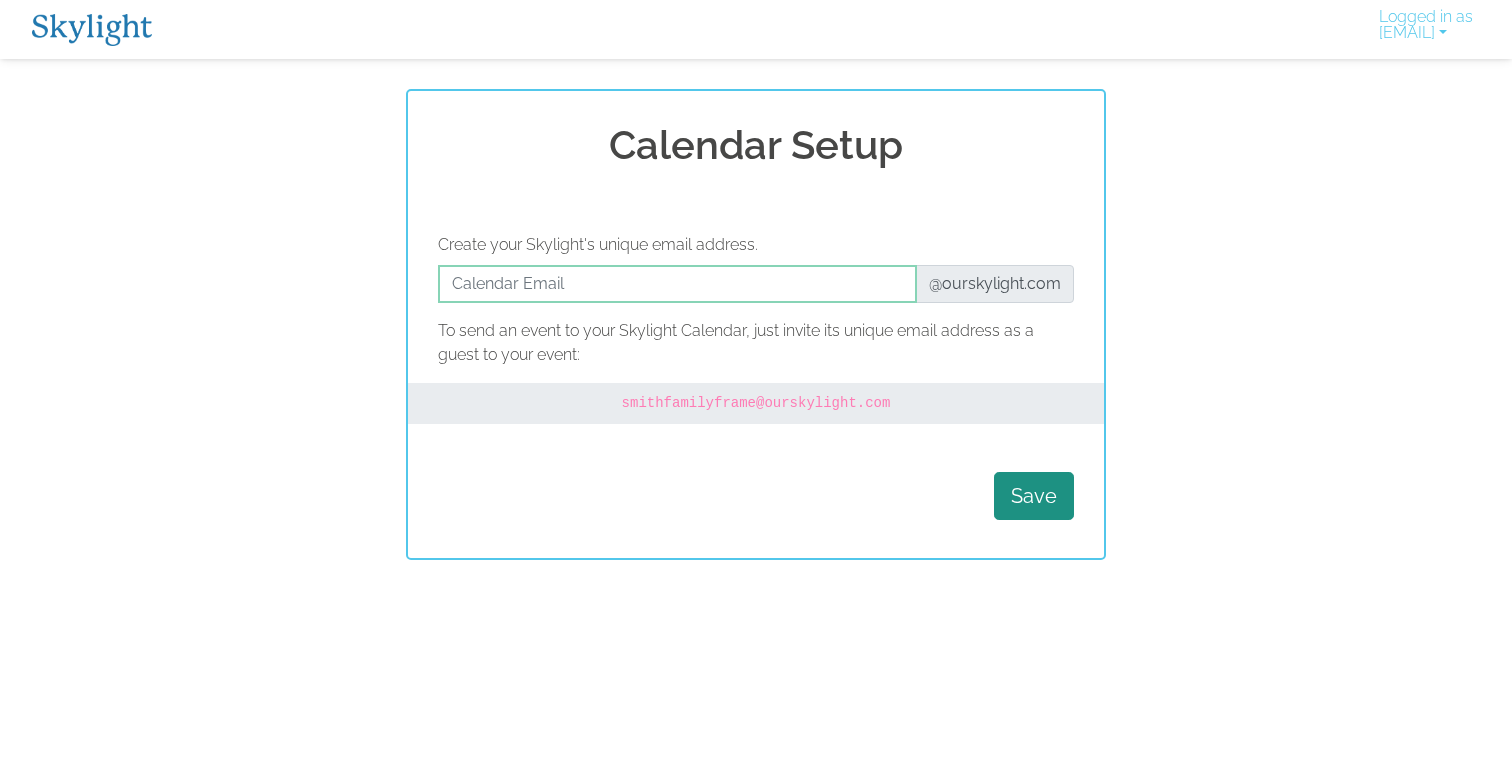 scroll, scrollTop: 0, scrollLeft: 0, axis: both 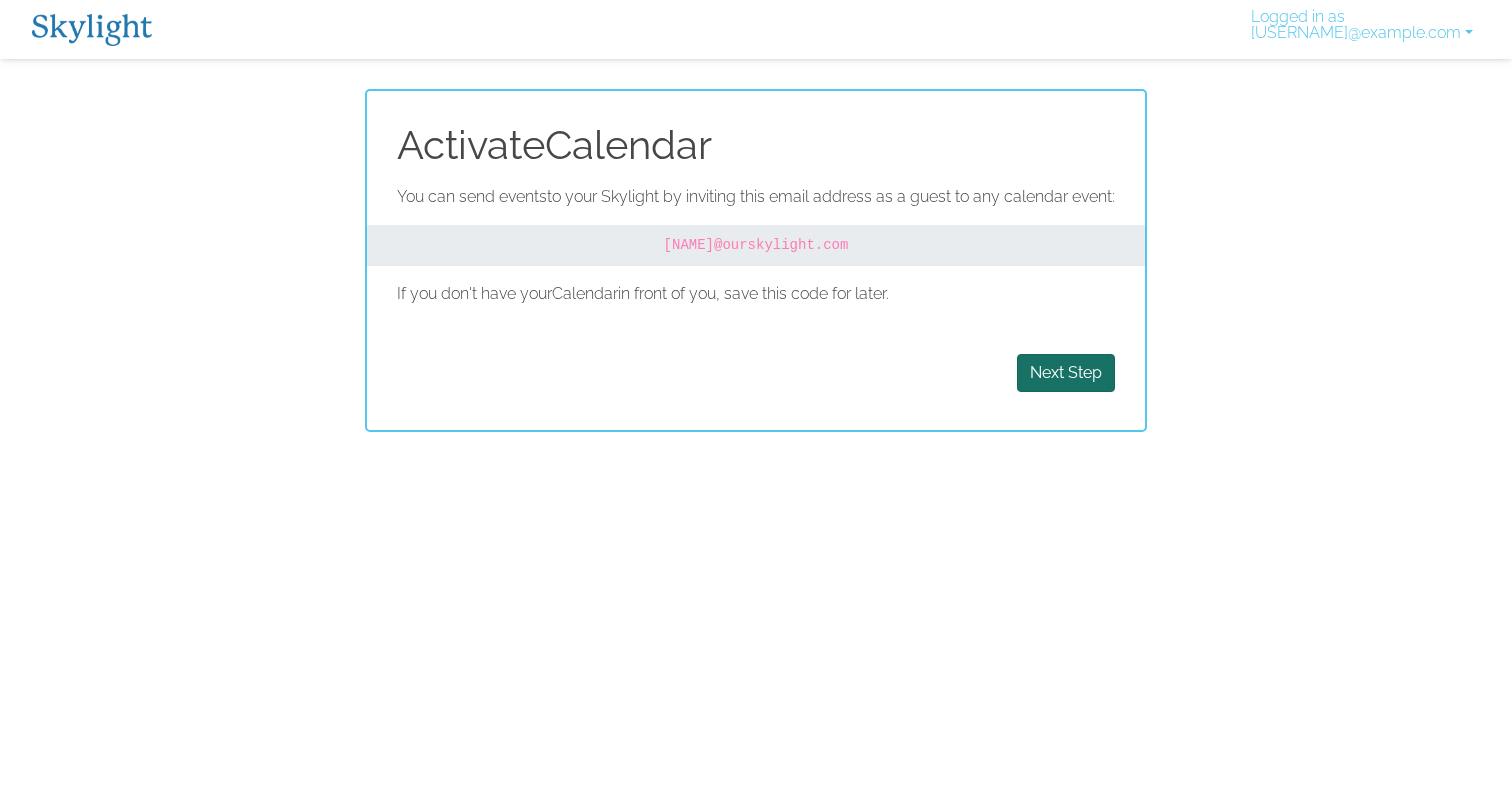 click on "Next Step" at bounding box center [1066, 373] 